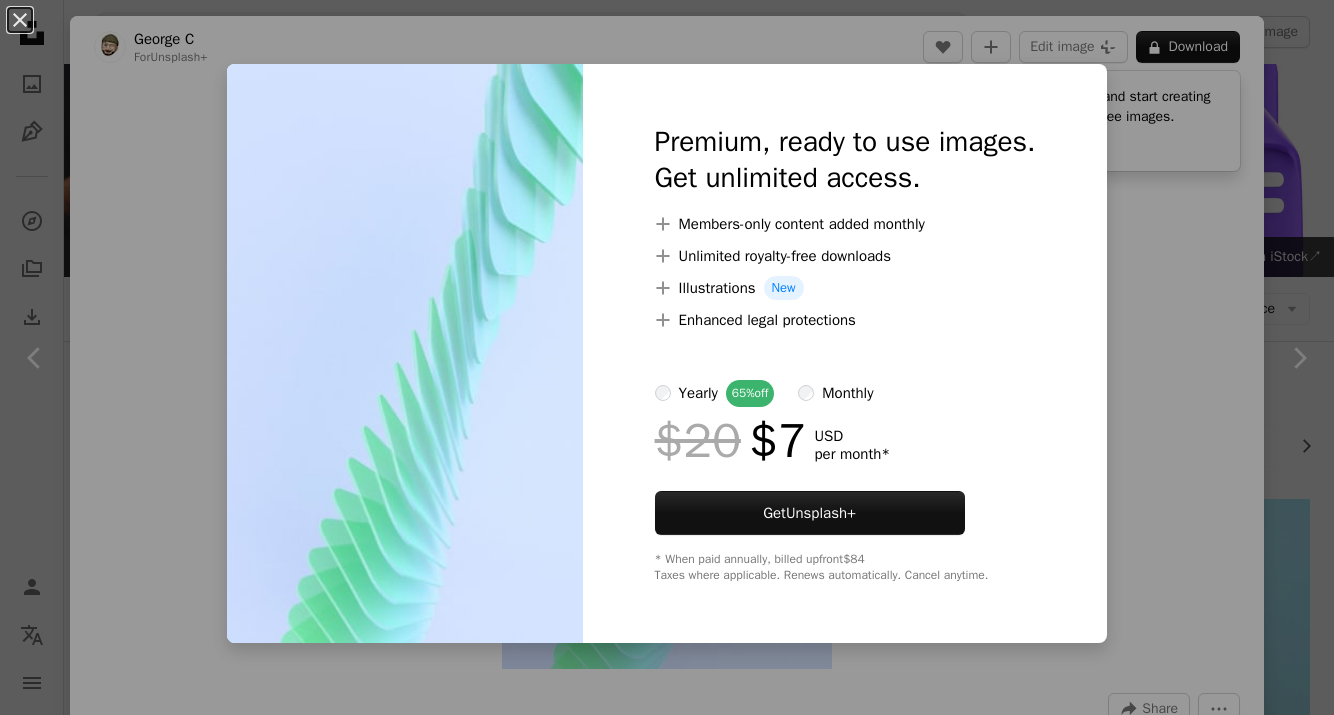 scroll, scrollTop: 1244, scrollLeft: 0, axis: vertical 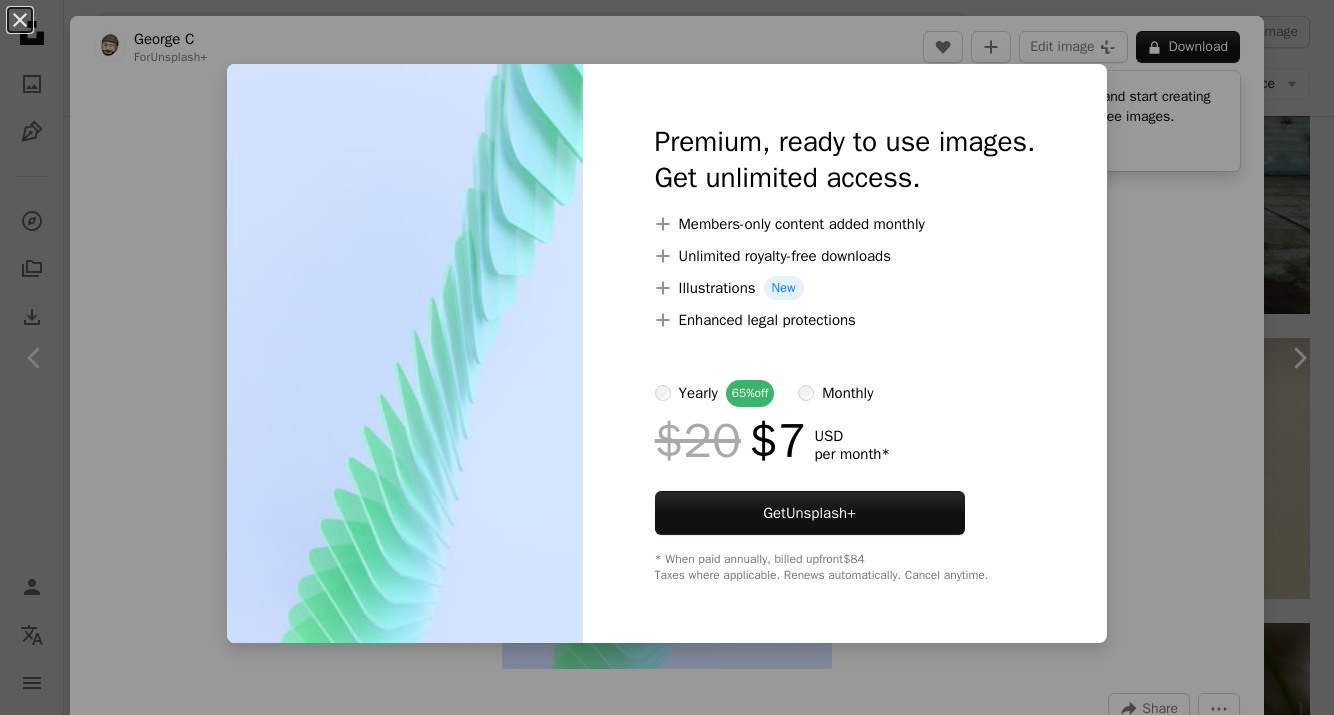 click on "An X shape Premium, ready to use images. Get unlimited access. A plus sign Members-only content added monthly A plus sign Unlimited royalty-free downloads A plus sign Illustrations  New A plus sign Enhanced legal protections yearly 65%  off monthly $20   $7 USD per month * Get  Unsplash+ * When paid annually, billed upfront  $84 Taxes where applicable. Renews automatically. Cancel anytime." at bounding box center (667, 357) 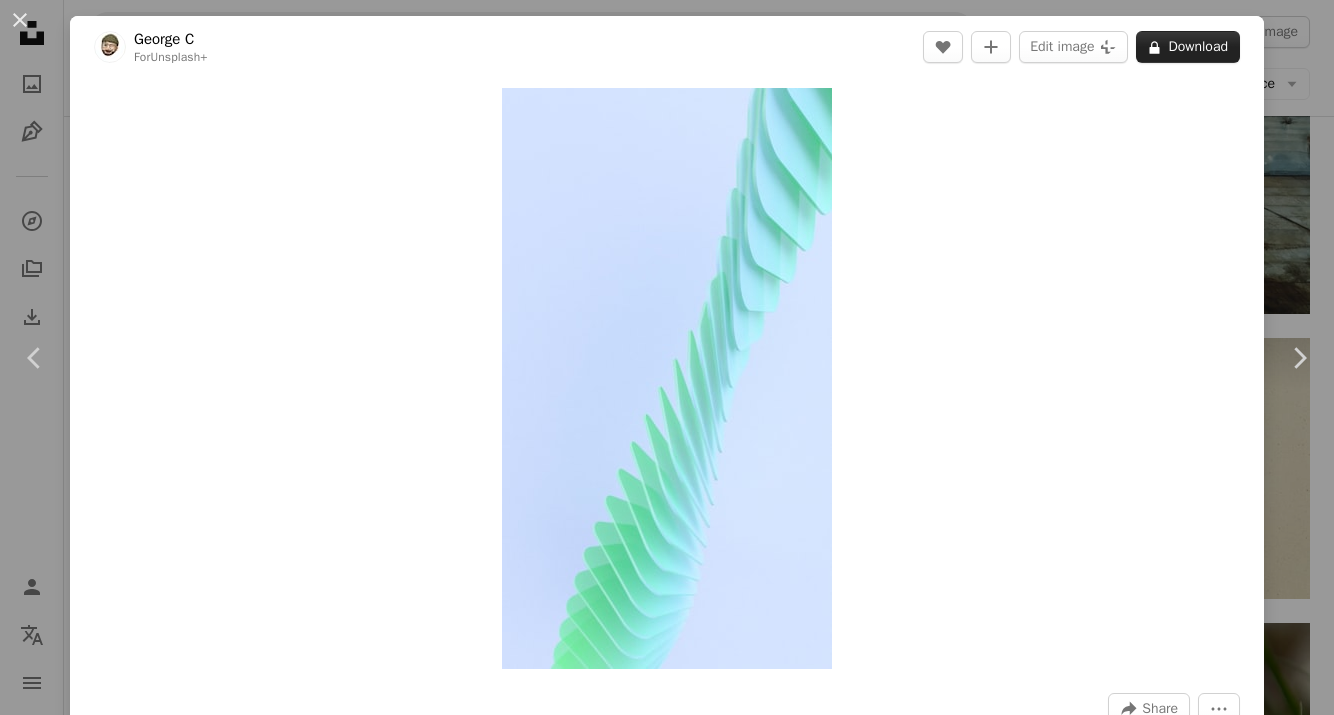 click on "A lock   Download" at bounding box center (1188, 47) 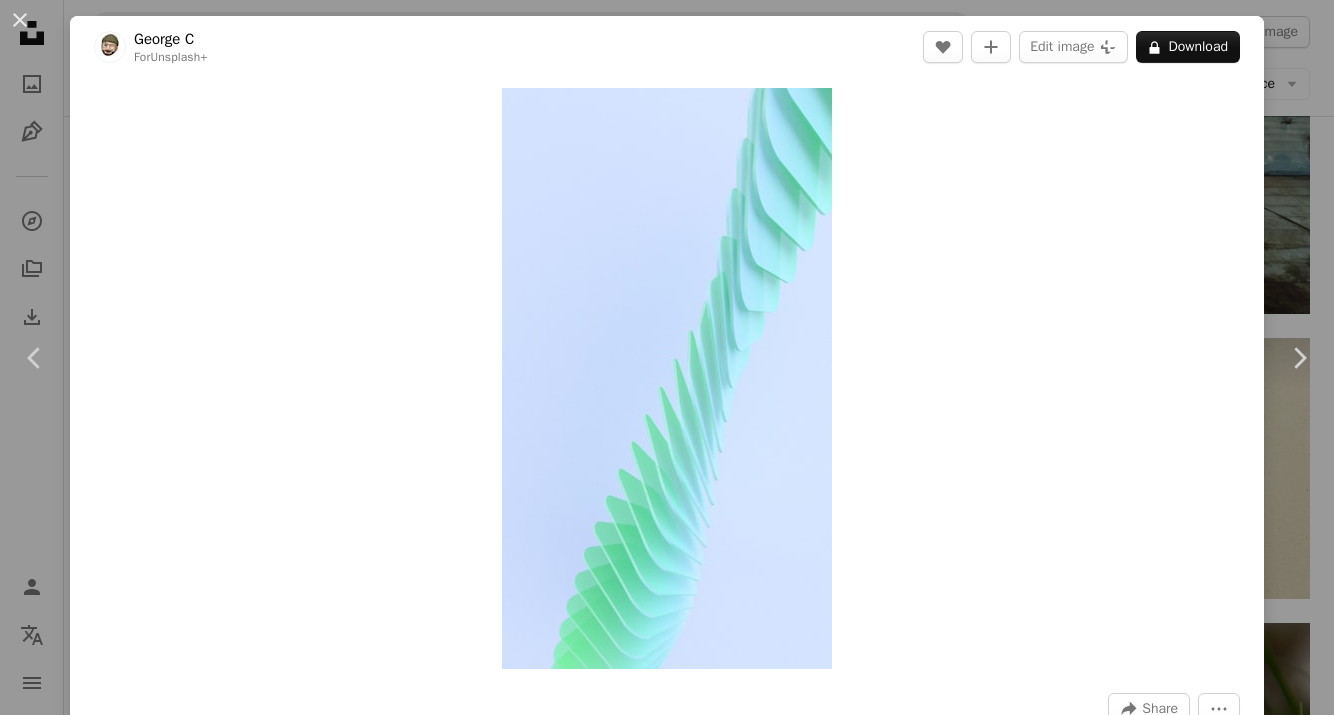 click on "An X shape Premium, ready to use images. Get unlimited access. A plus sign Members-only content added monthly A plus sign Unlimited royalty-free downloads A plus sign Illustrations  New A plus sign Enhanced legal protections yearly 65%  off monthly $20   $7 USD per month * Get  Unsplash+ * When paid annually, billed upfront  $84 Taxes where applicable. Renews automatically. Cancel anytime." at bounding box center [667, 4052] 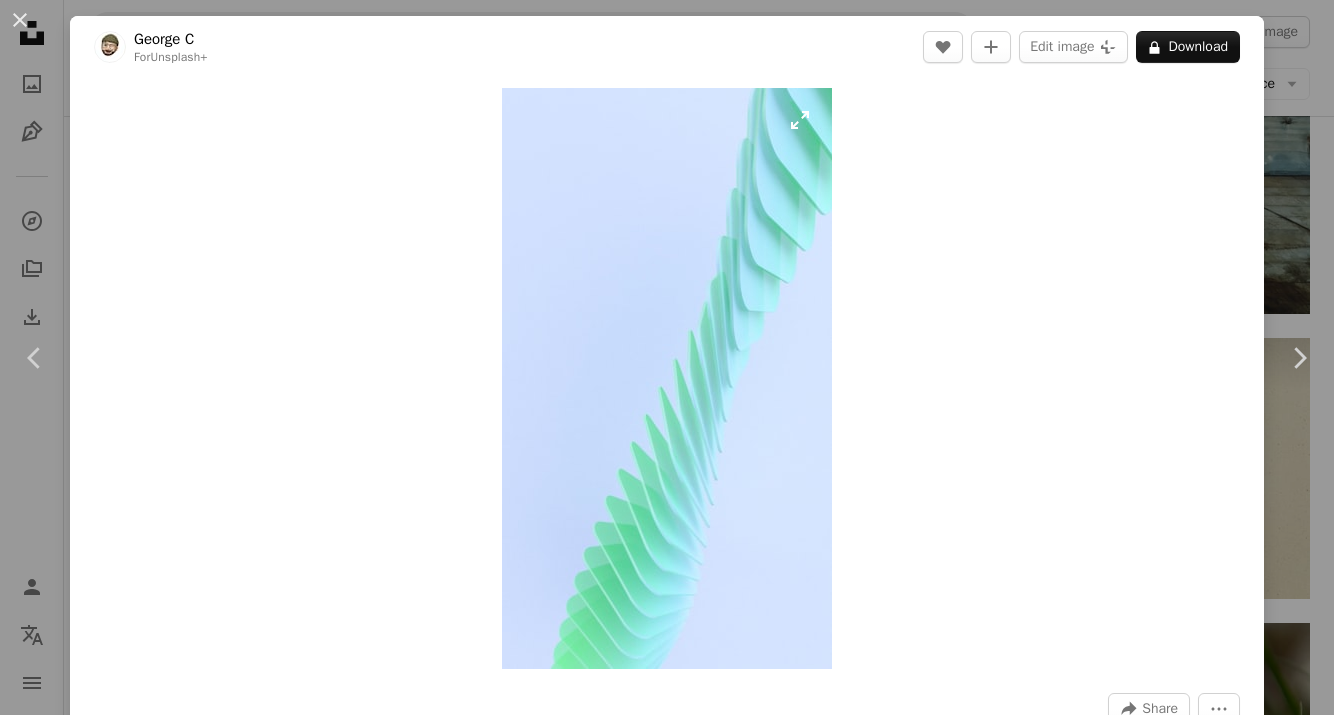 click at bounding box center [667, 378] 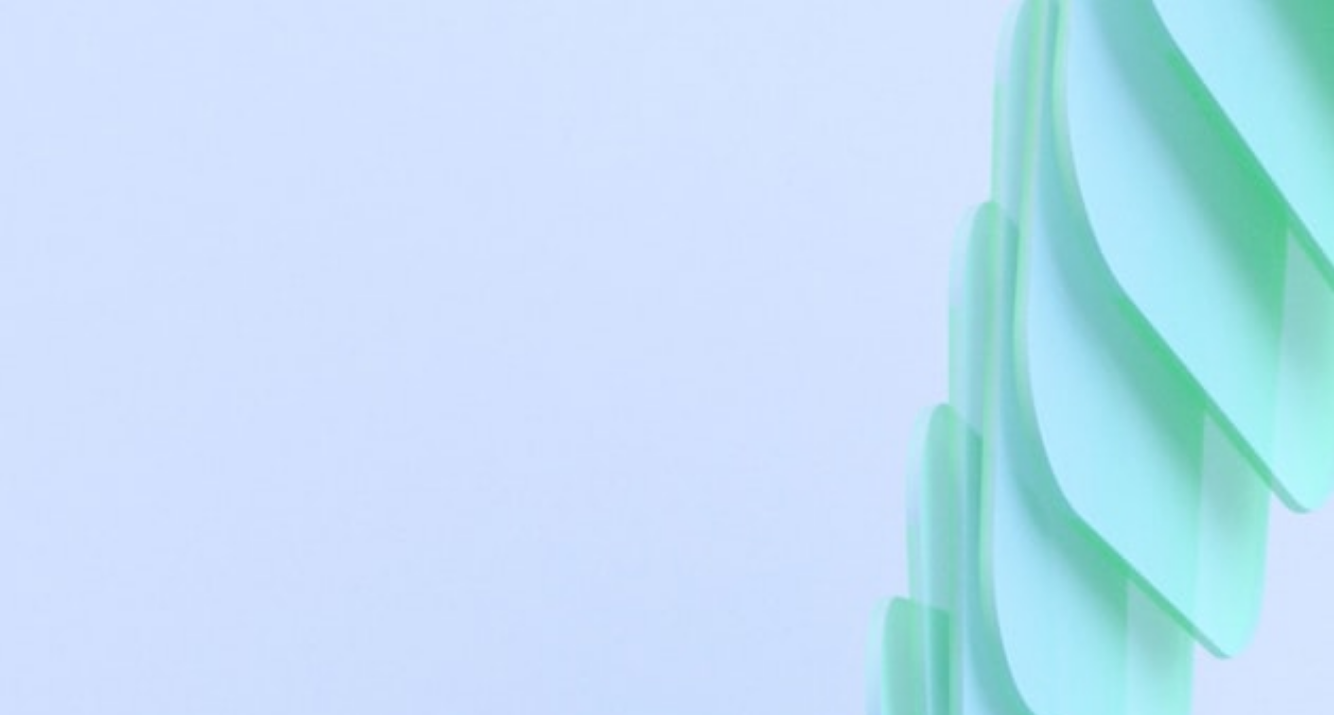 scroll, scrollTop: 818, scrollLeft: 0, axis: vertical 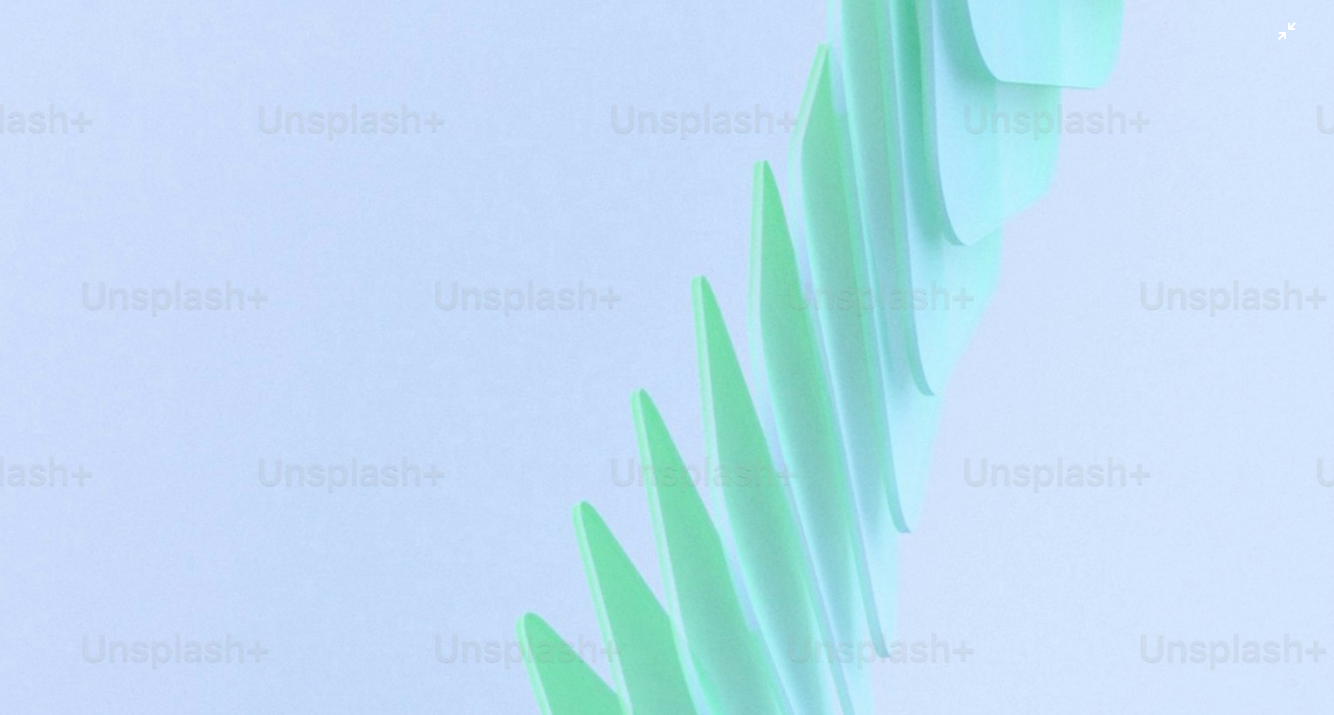 click at bounding box center [667, 357] 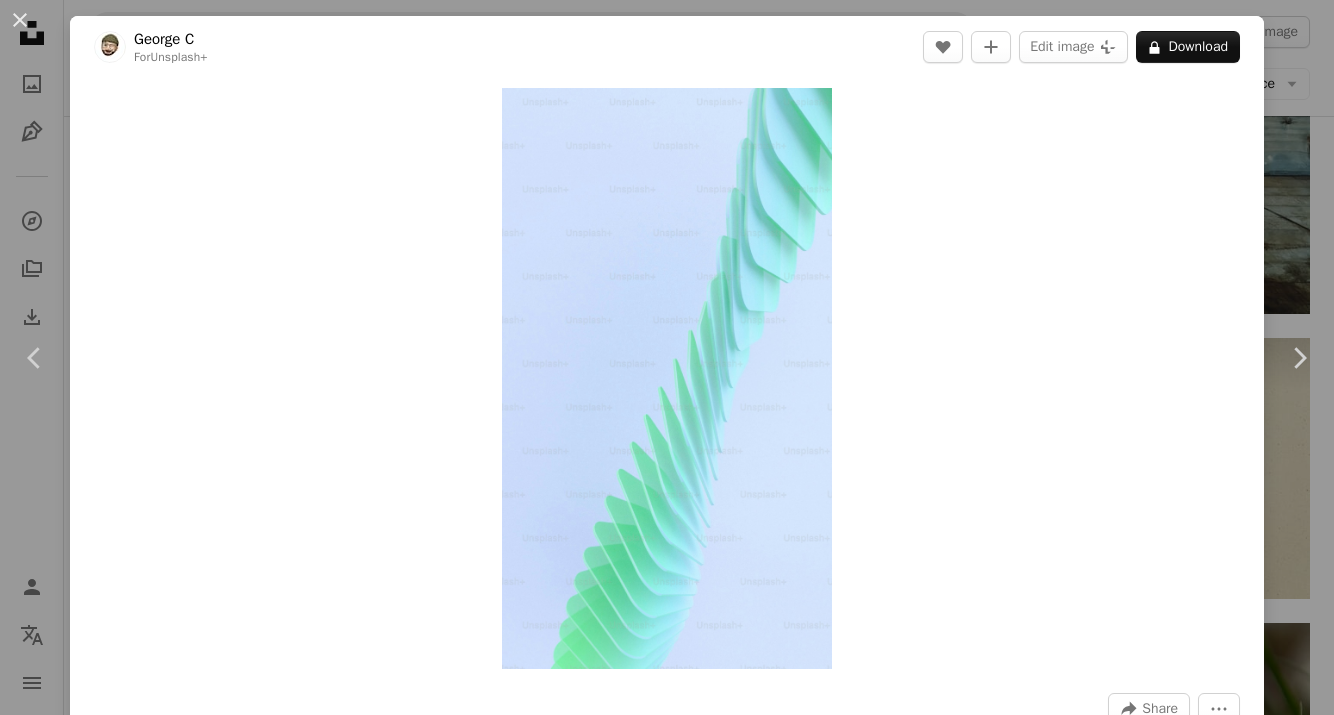 click on "A close up of a toothbrush holder on a white background photo – Wallpaper Image on Unsplash For Unsplash+ A heart A plus sign Edit image Plus sign for Unsplash+ A lock Download Zoom in A forward-right arrow Share More Actions Calendar outlined Published on October 28, 2022 Safety Licensed under the Unsplash+ License wallpaper background abstract texture 1,000,000+ Free Images design 3d render artwork digital image wallpapers renders backgrounds 3d renders Free images From this series Chevron right Plus sign for Unsplash+ Plus sign for Unsplash+ Plus sign for Unsplash+ Plus sign for Unsplash+ Plus sign for Unsplash+ Plus sign for Unsplash+ Plus sign for Unsplash+ Plus sign for Unsplash+ Plus sign for Unsplash+ Plus sign for Unsplash+ Related images Plus sign for Unsplash+ A heart A plus sign [FIRST] [LAST] For Unsplash+ A lock Download Plus sign for Unsplash+ A heart A plus sign [FIRST] [LAST] For Unsplash+ A lock Download Plus sign for Unsplash+ A heart A plus sign [FIRST] [LAST] For Unsplash+ A lock Download Plus sign for Unsplash+ A heart" at bounding box center [667, 357] 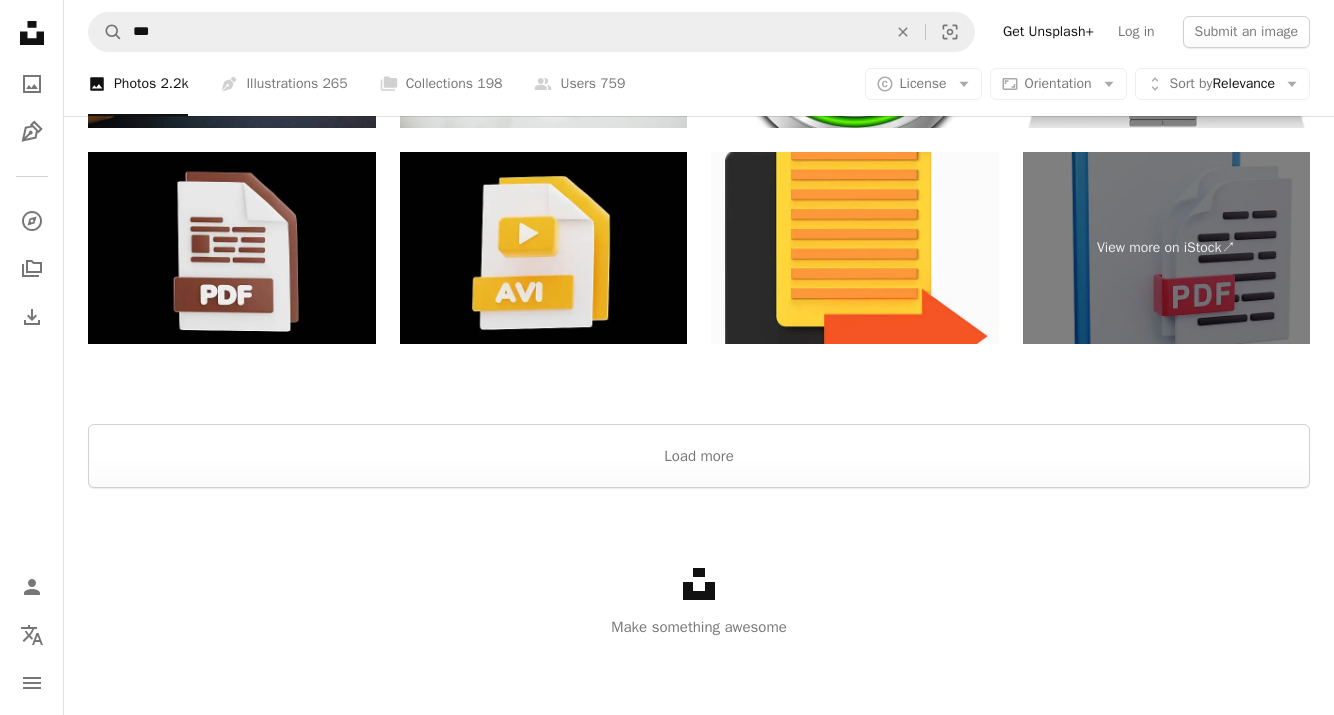 scroll, scrollTop: 4218, scrollLeft: 0, axis: vertical 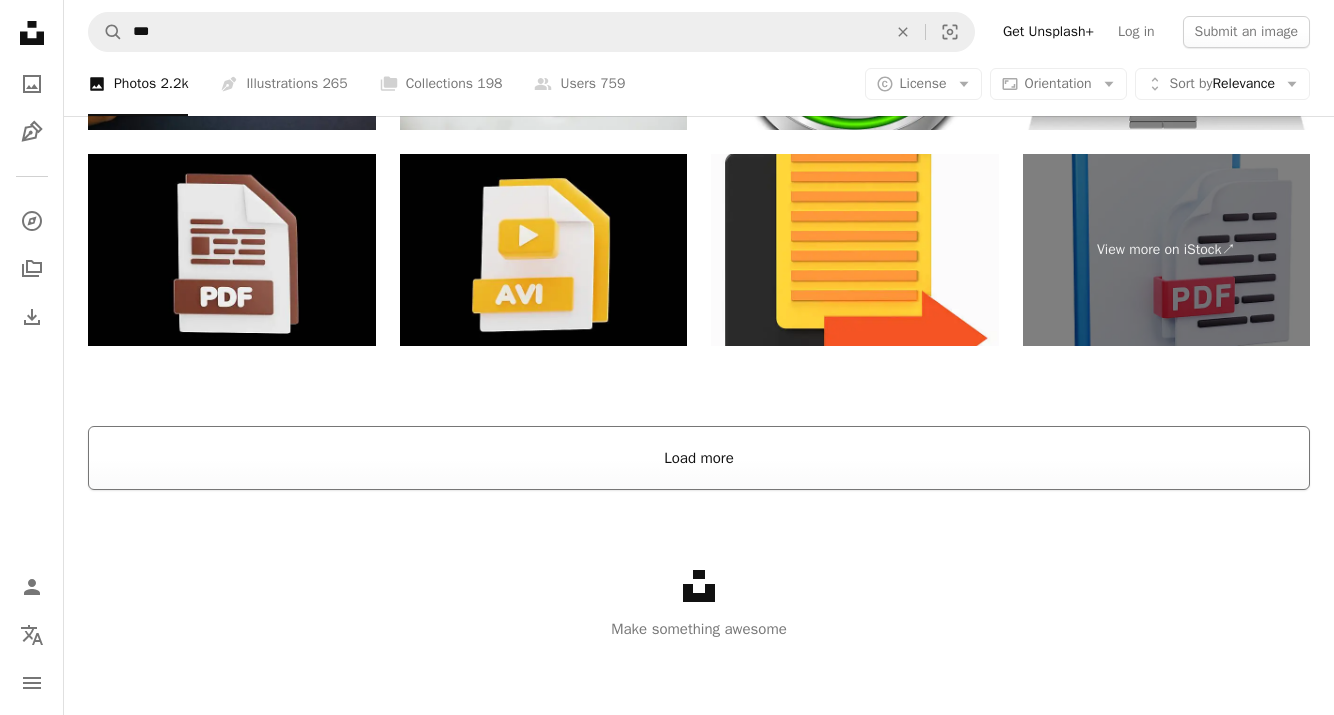 click on "Load more" at bounding box center (699, 458) 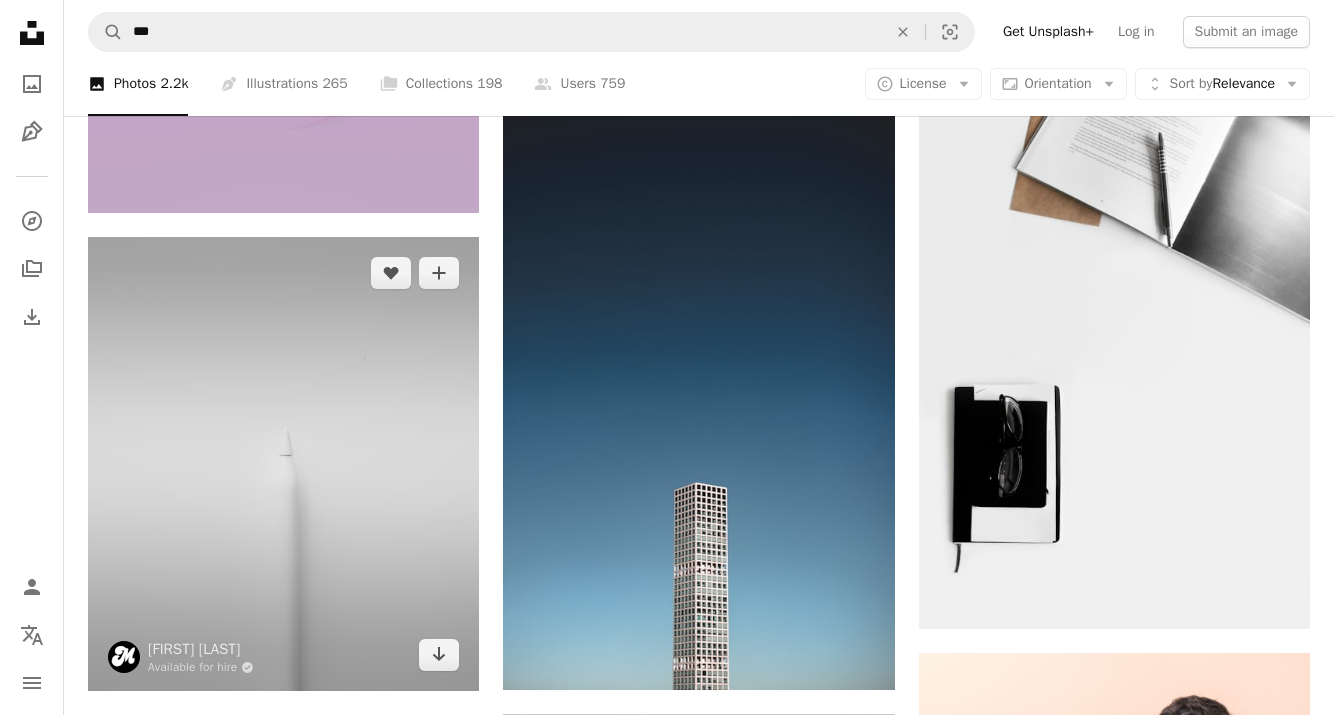scroll, scrollTop: 9061, scrollLeft: 0, axis: vertical 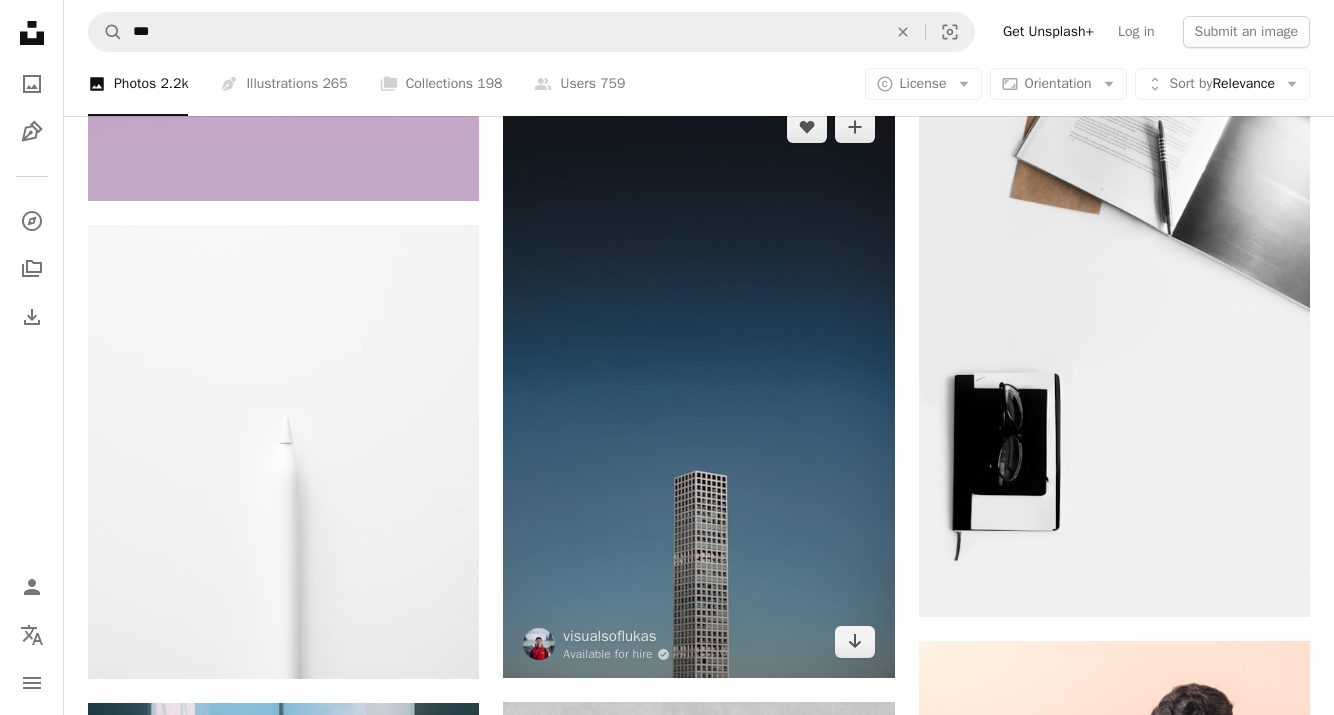 click at bounding box center (698, 384) 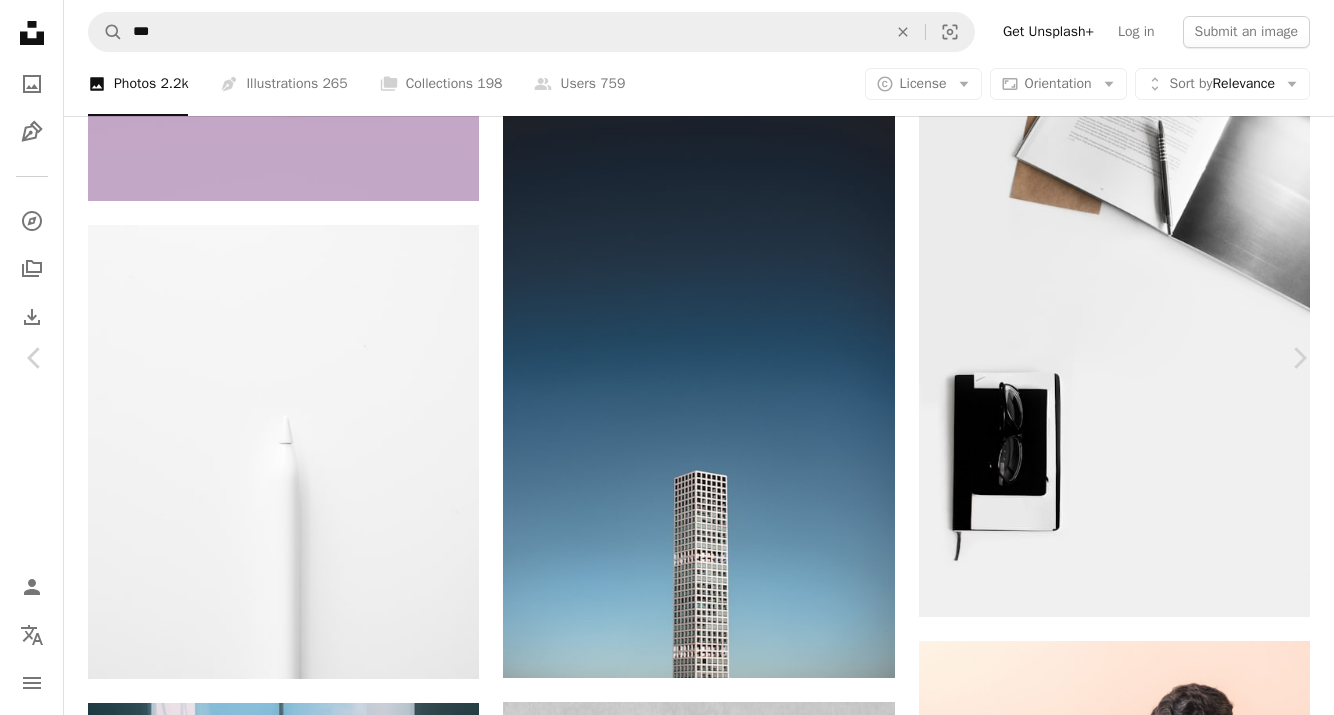 click on "Download free" at bounding box center [1150, 4767] 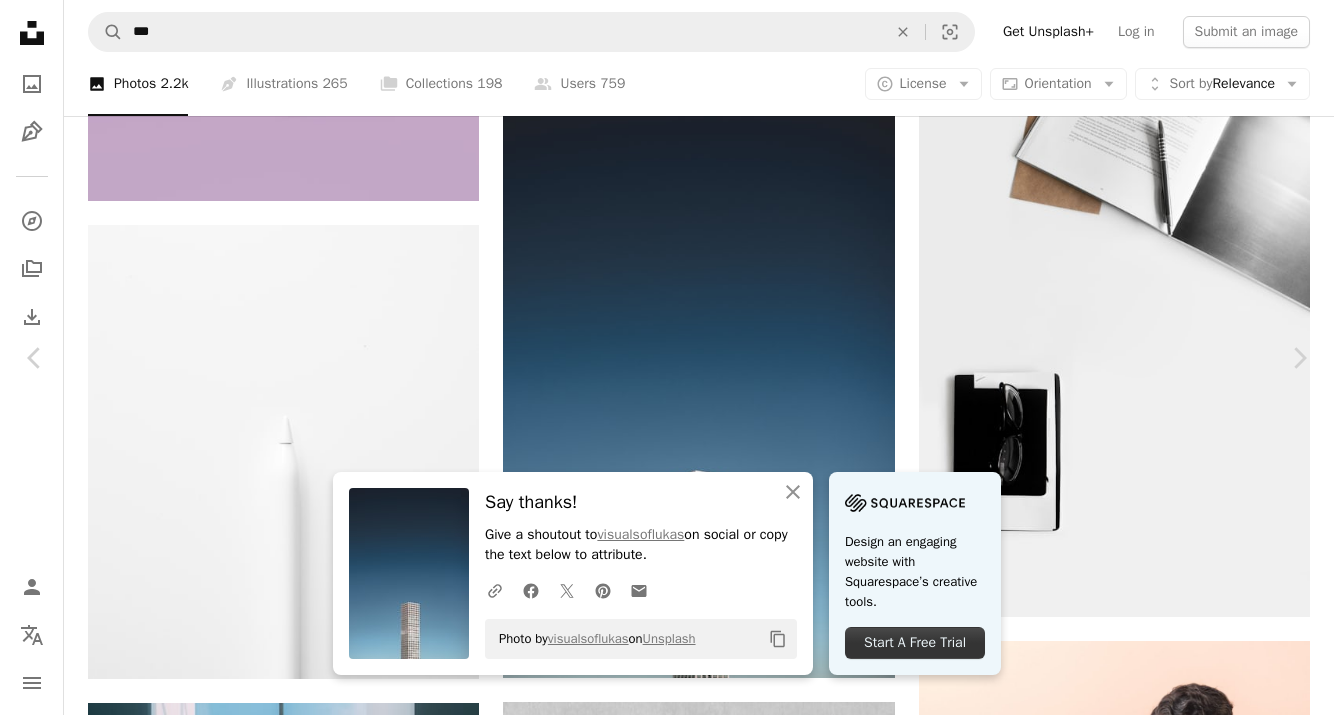 scroll, scrollTop: 7289, scrollLeft: 0, axis: vertical 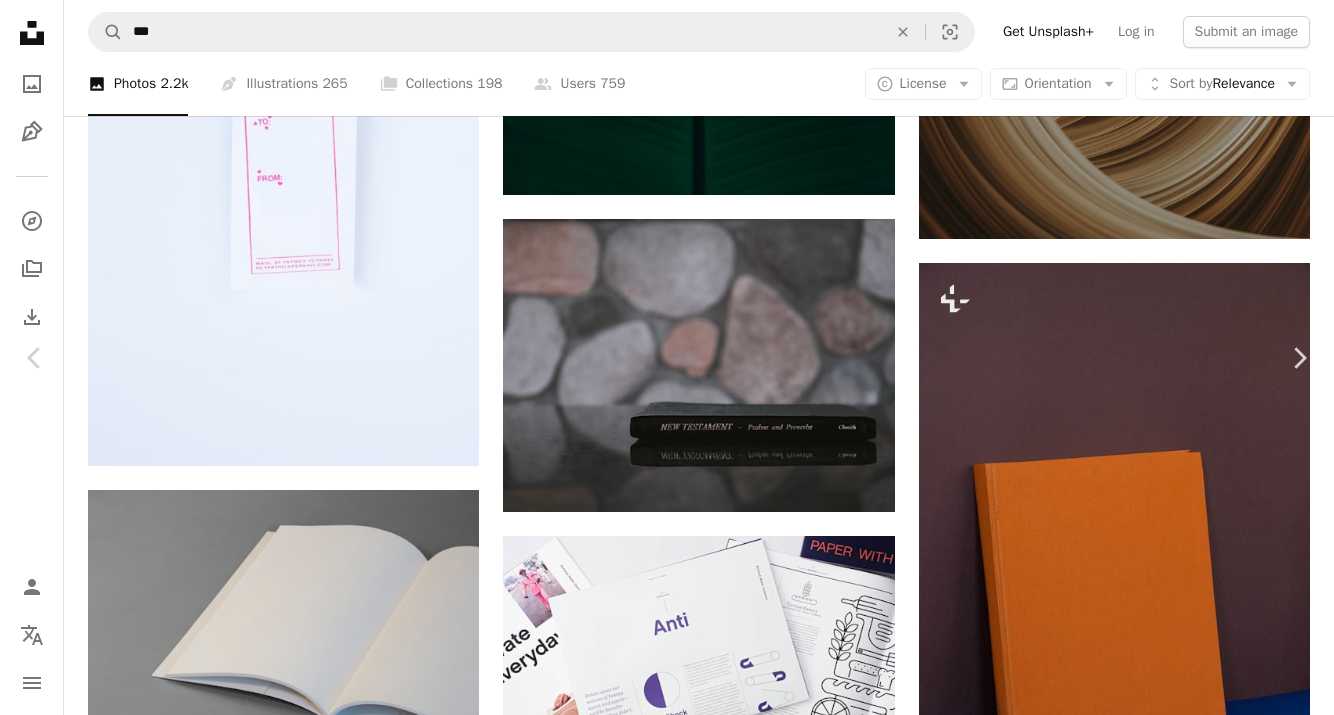 click on "Download free" at bounding box center [1150, 6539] 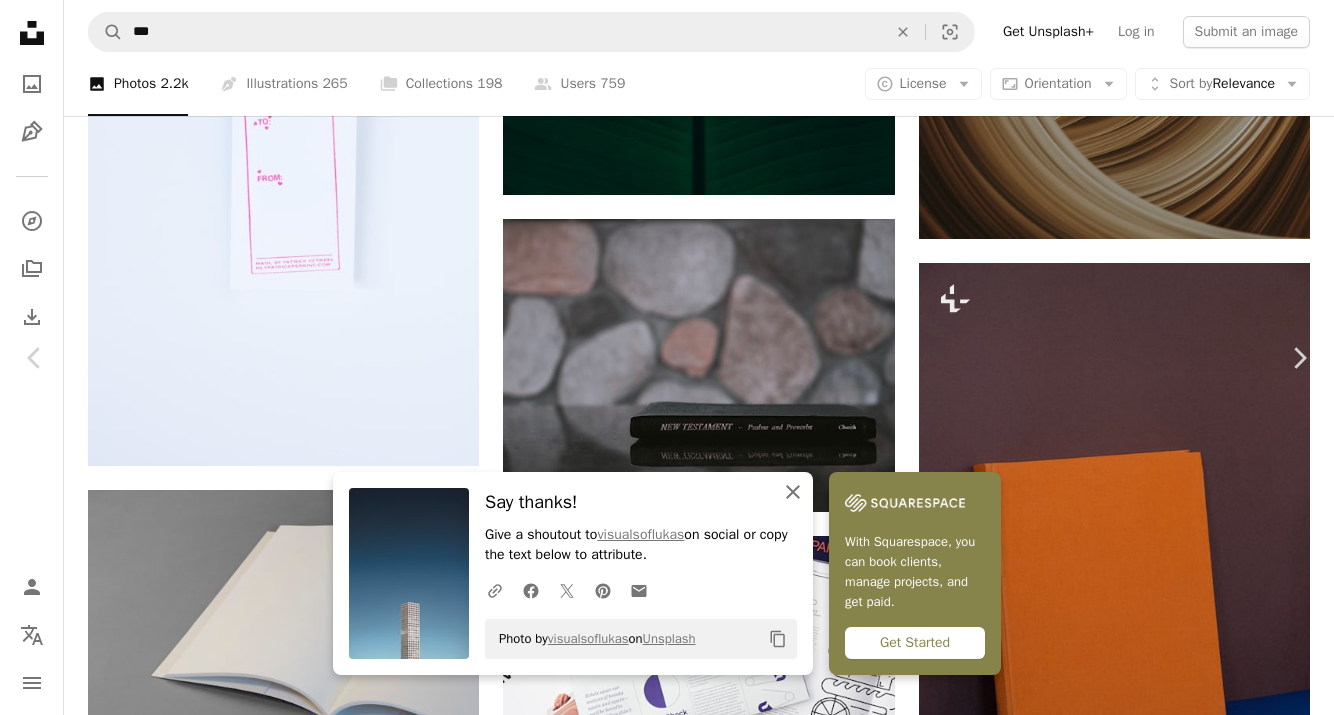 click on "An X shape Close" at bounding box center (793, 492) 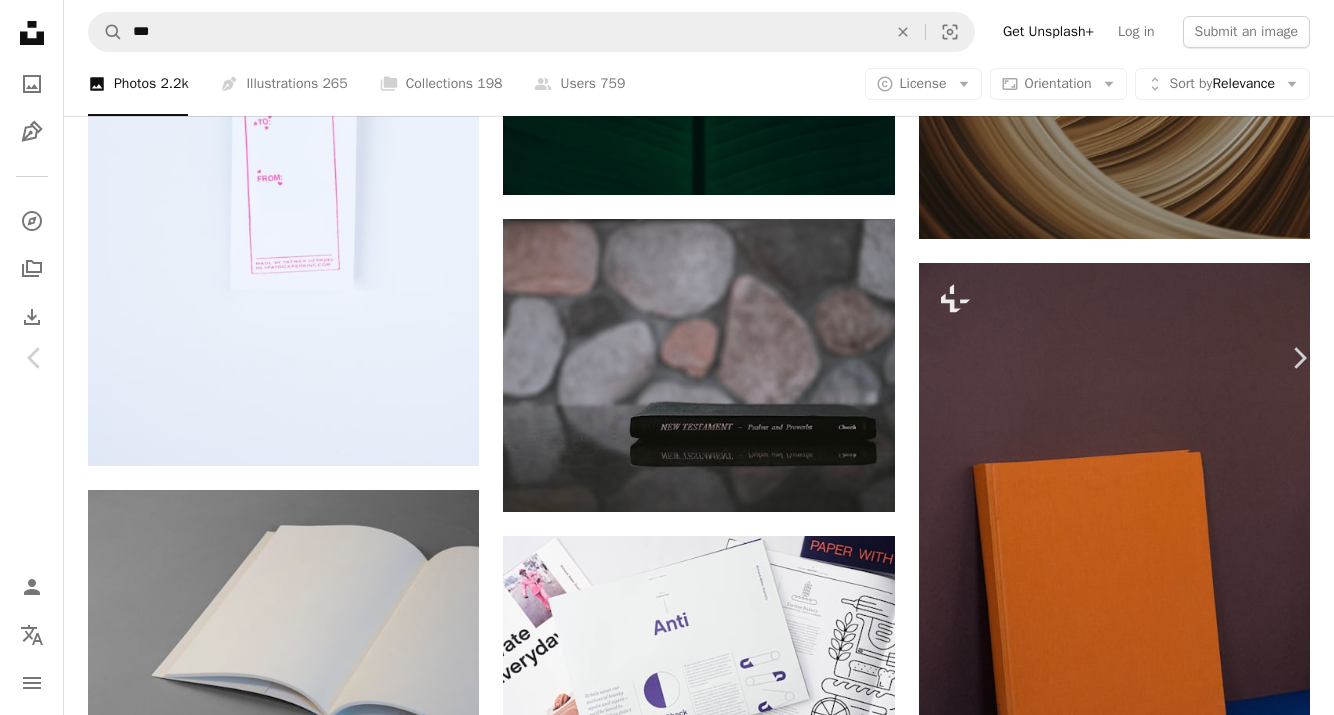 click on "Download free" at bounding box center [1150, 6539] 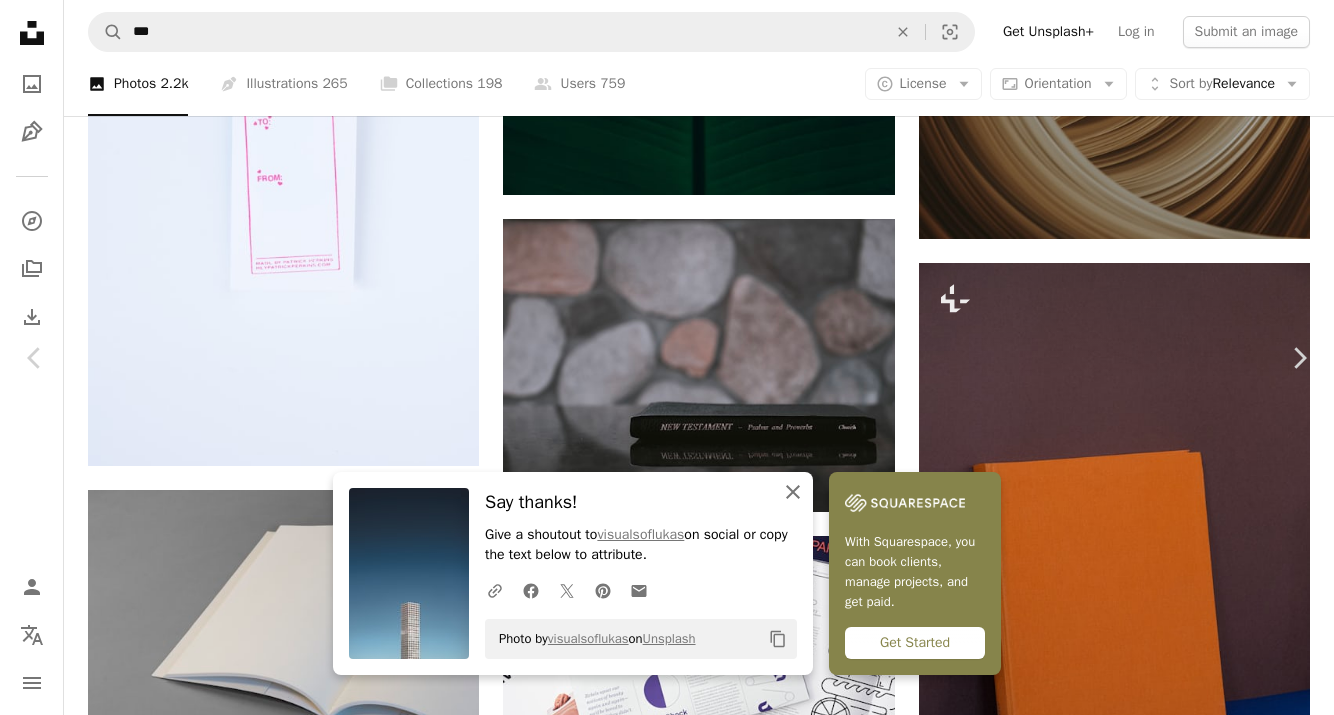 click on "An X shape" 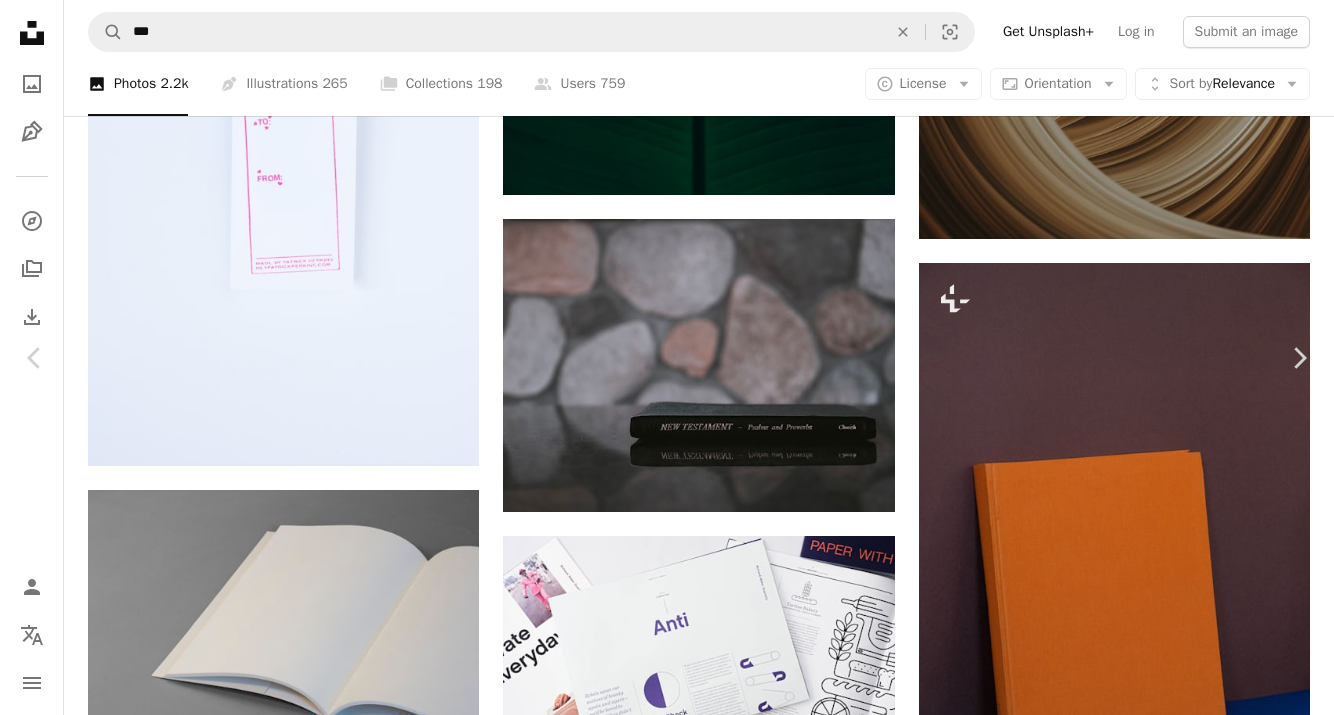 click on "Zoom in" at bounding box center [667, 6870] 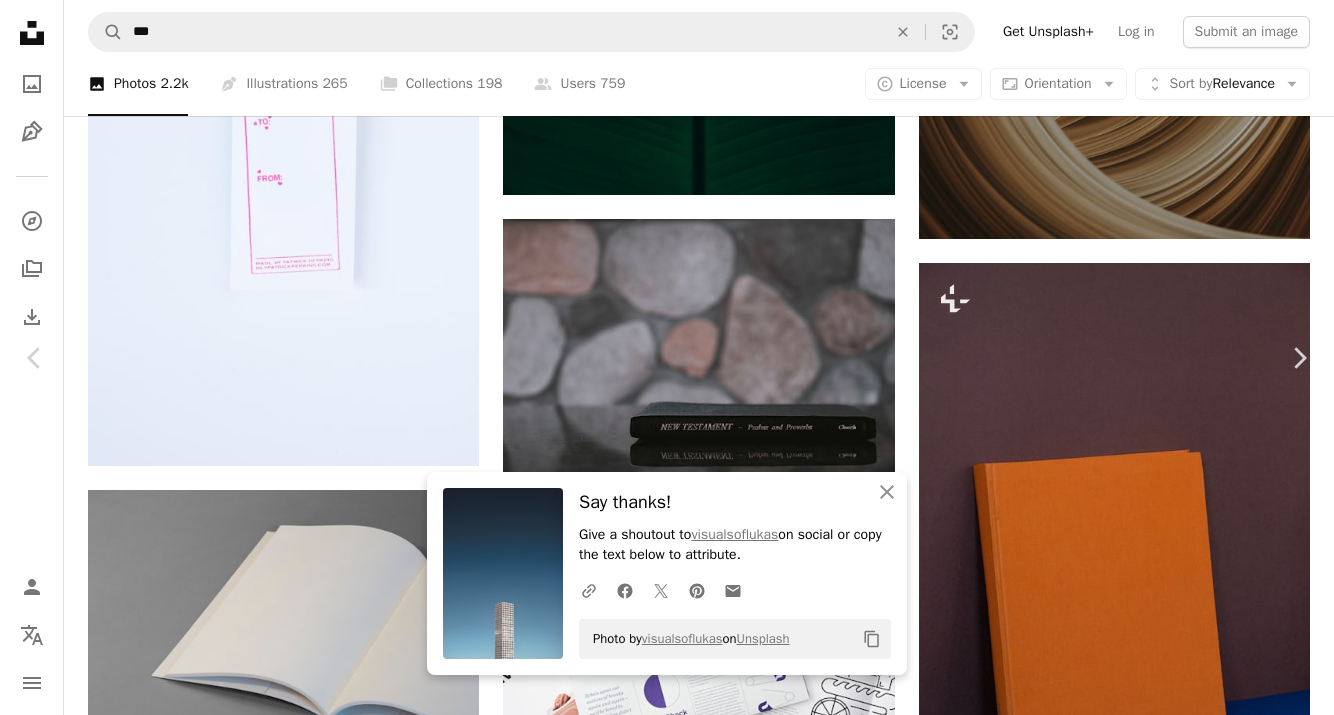 scroll, scrollTop: 1, scrollLeft: 0, axis: vertical 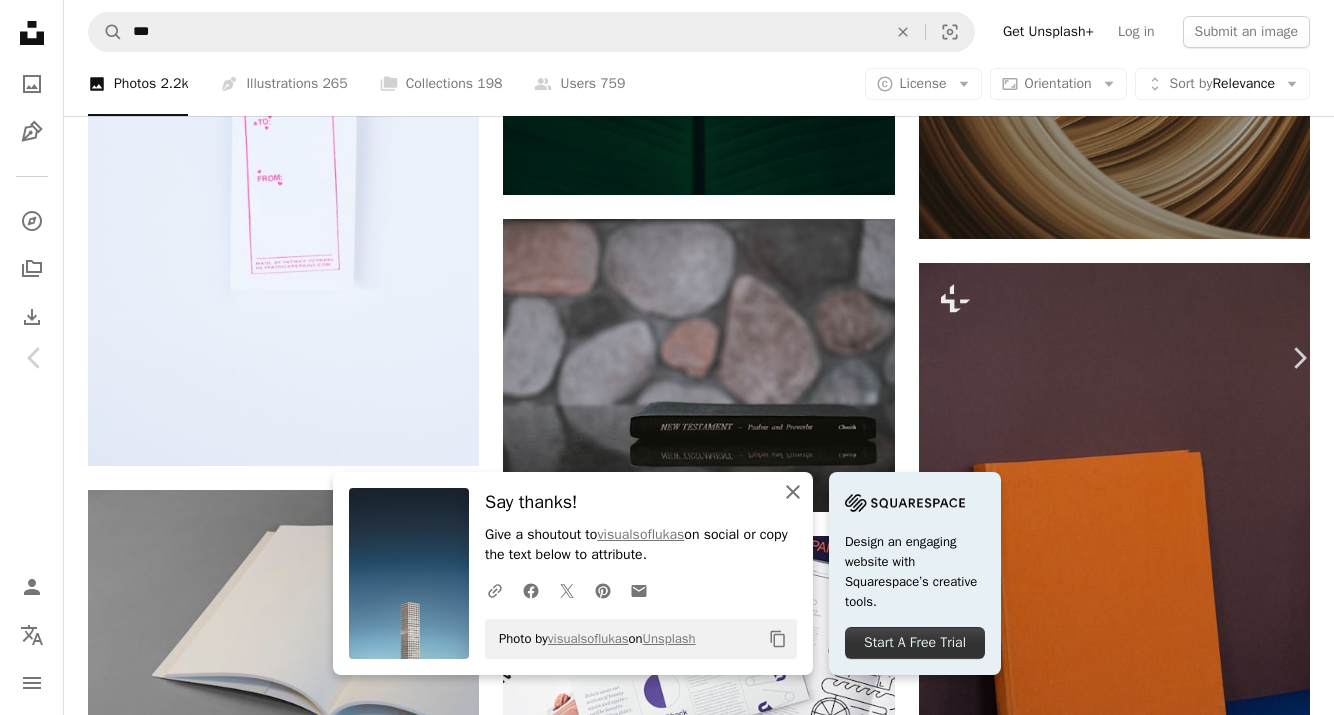 click on "An X shape" 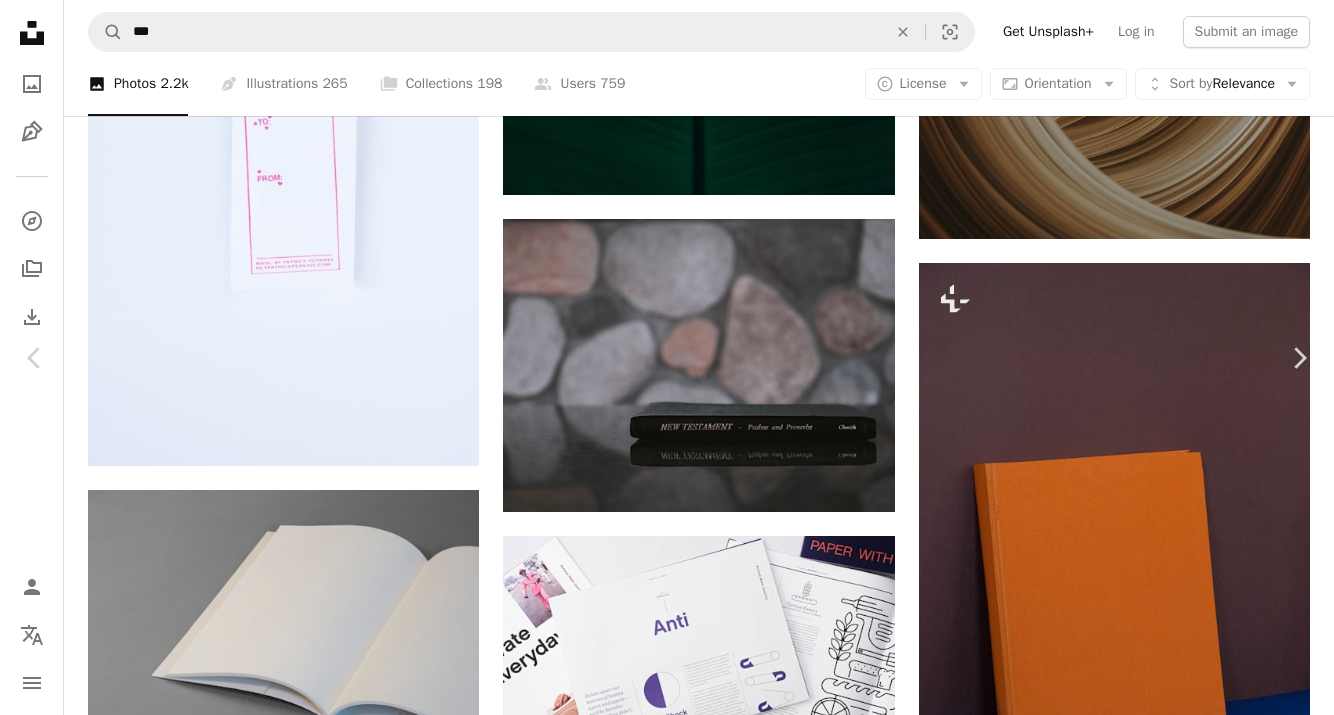 click on "Download free" at bounding box center (1150, 6538) 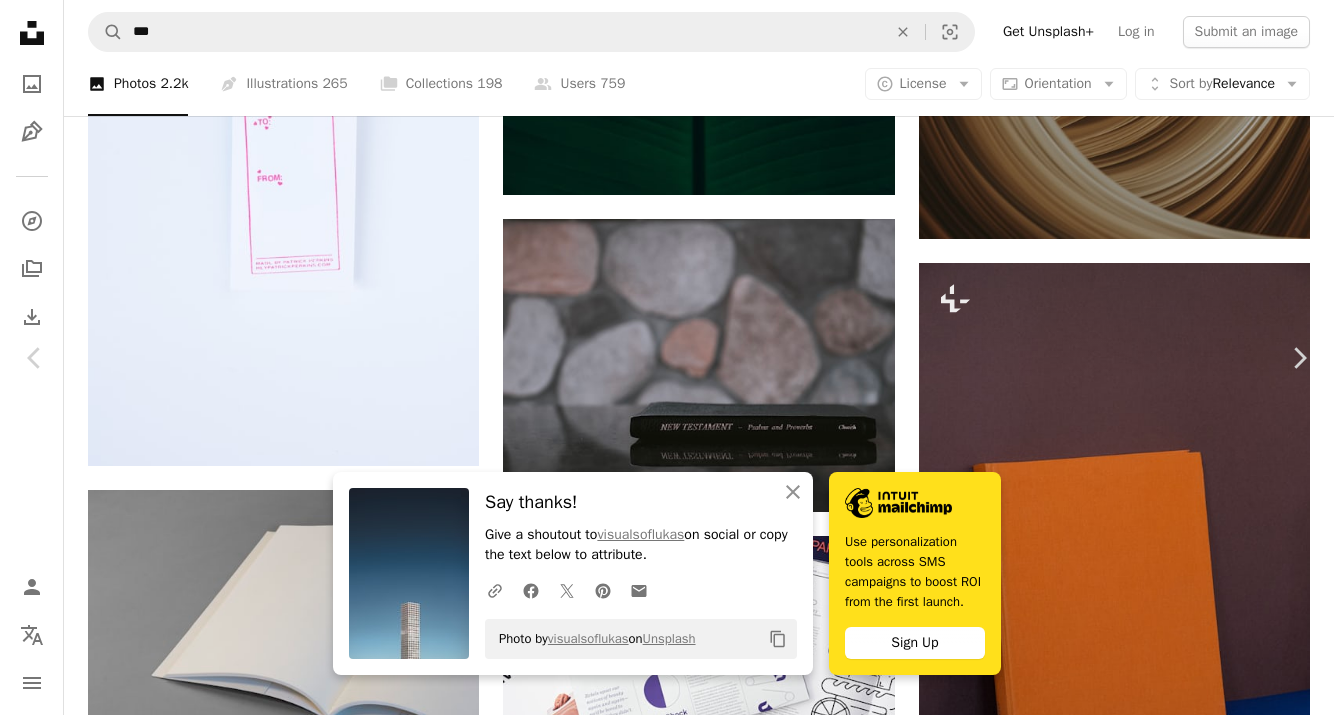 click on "Download free" at bounding box center (1150, 6538) 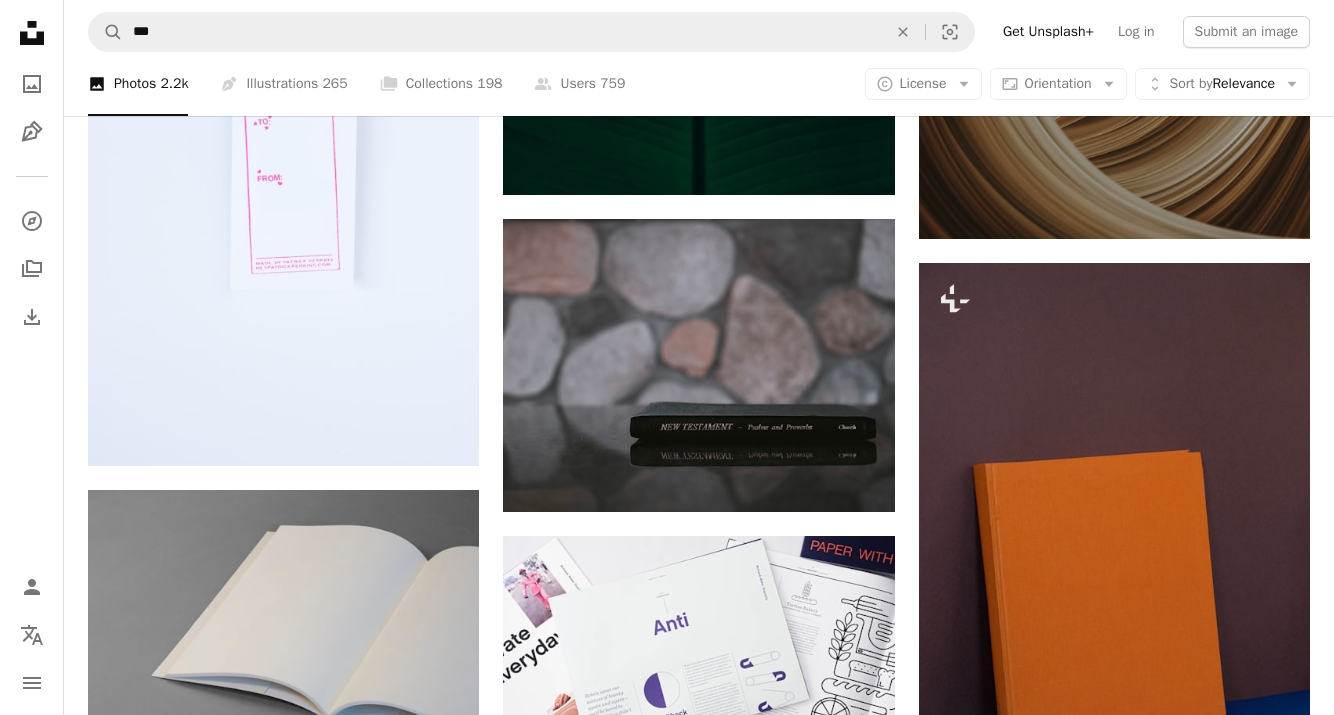 scroll, scrollTop: 9061, scrollLeft: 0, axis: vertical 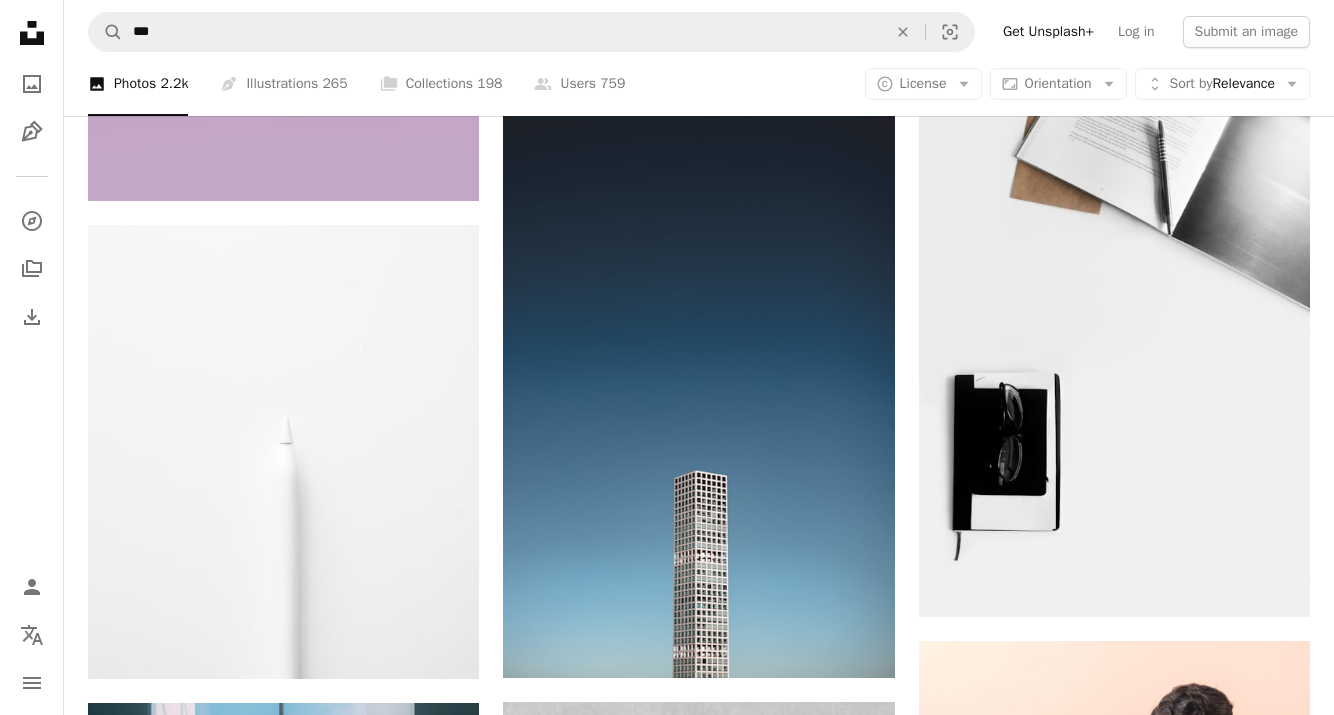 click on "Unsplash logo Unsplash Home" 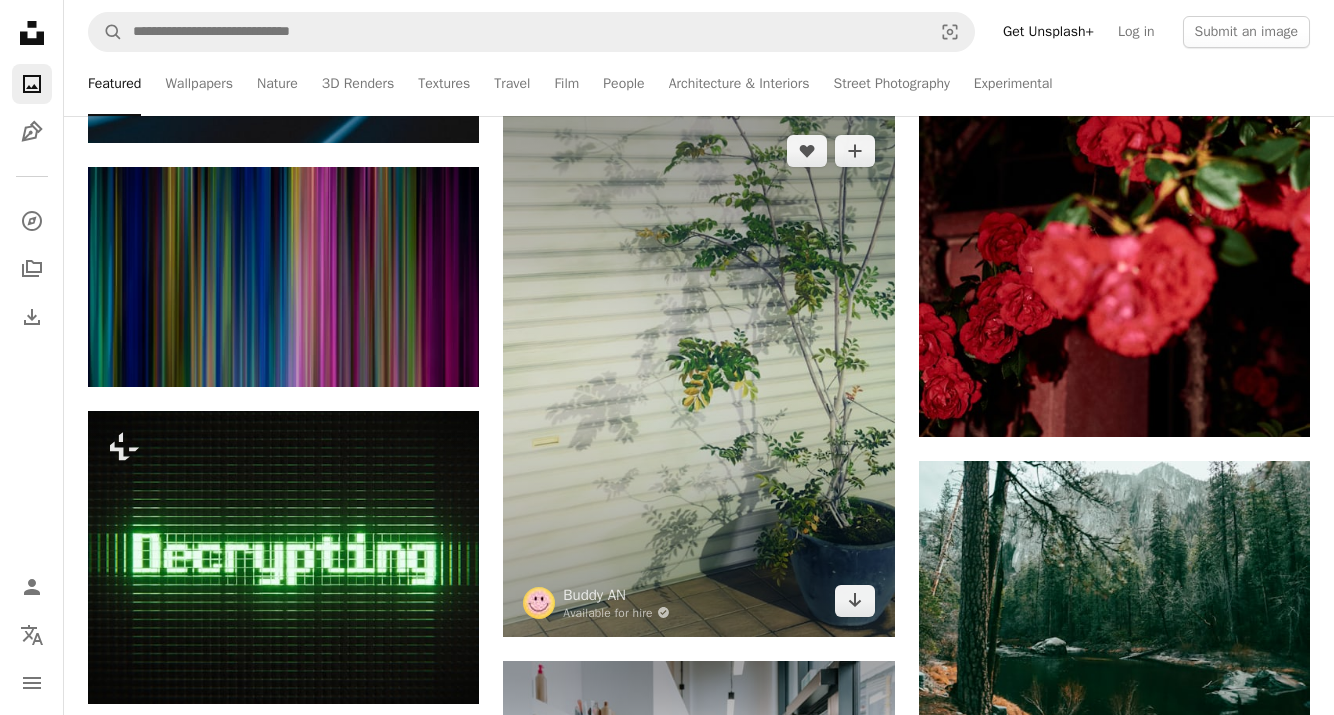 scroll, scrollTop: 9635, scrollLeft: 0, axis: vertical 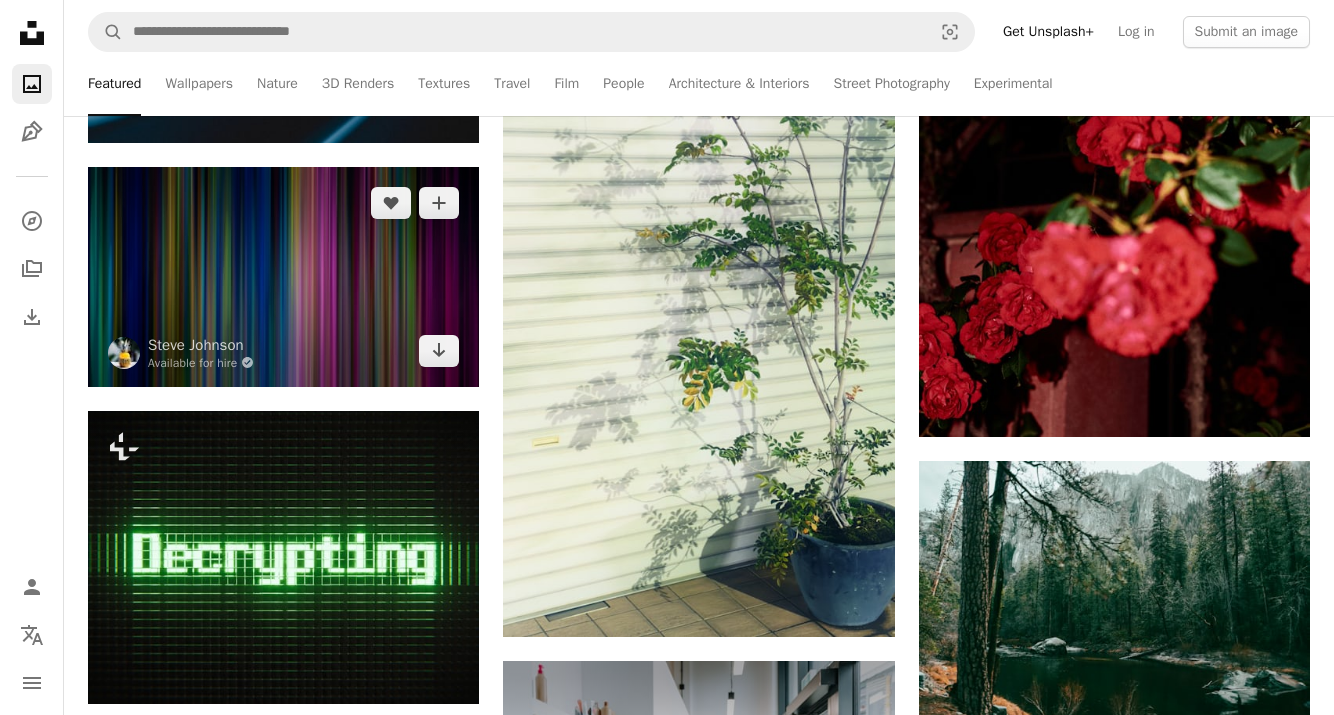 click at bounding box center [283, 277] 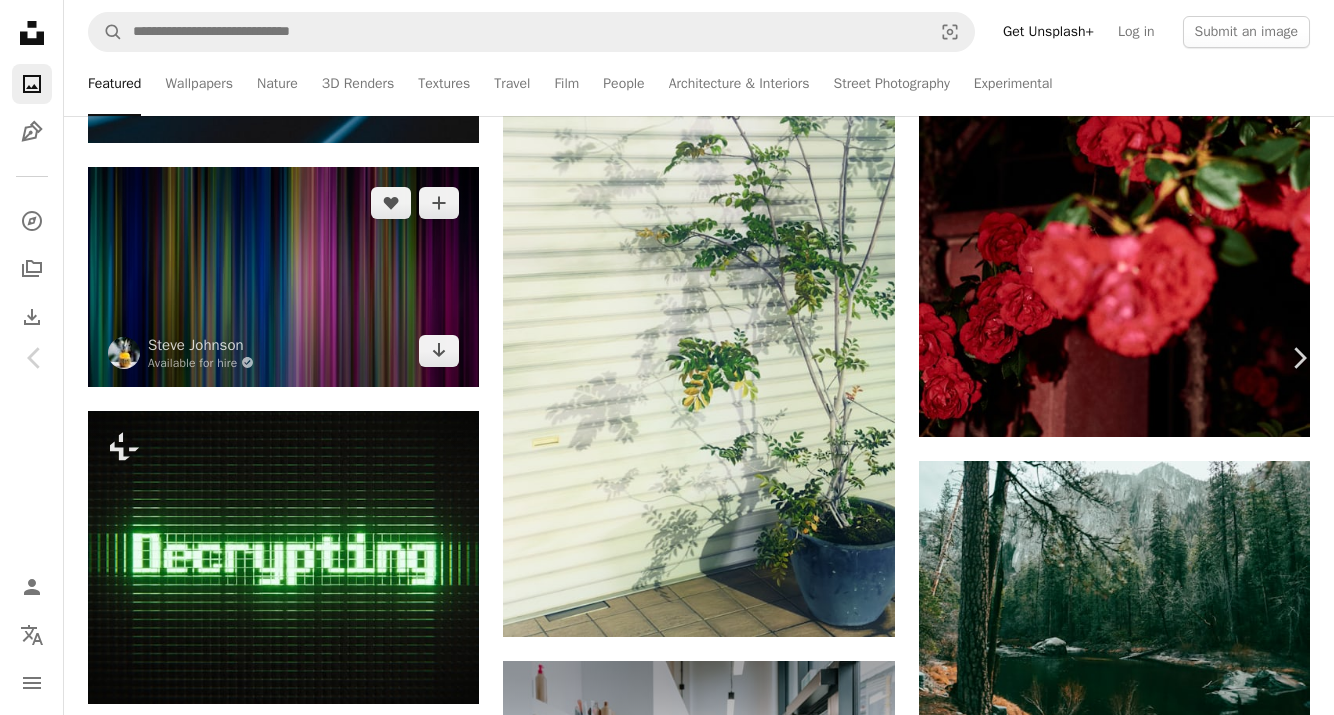 scroll, scrollTop: 9600, scrollLeft: 0, axis: vertical 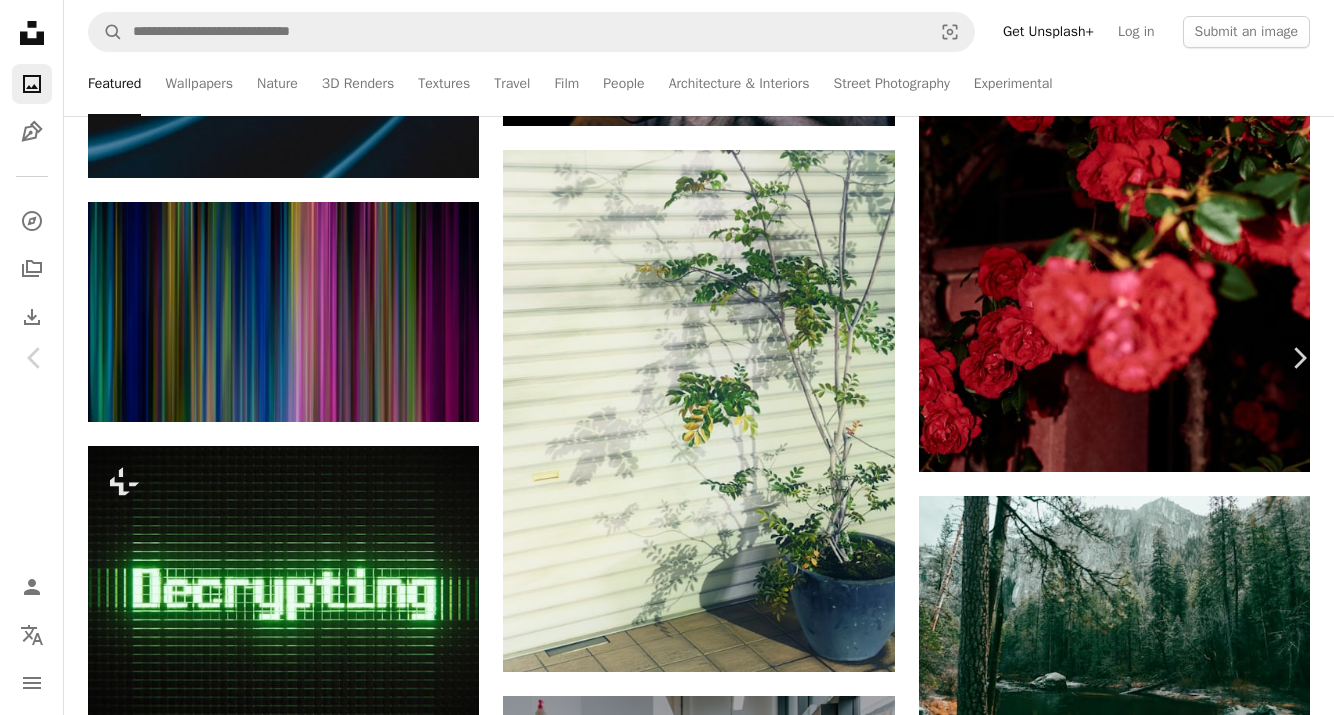 click on "Chevron down" 